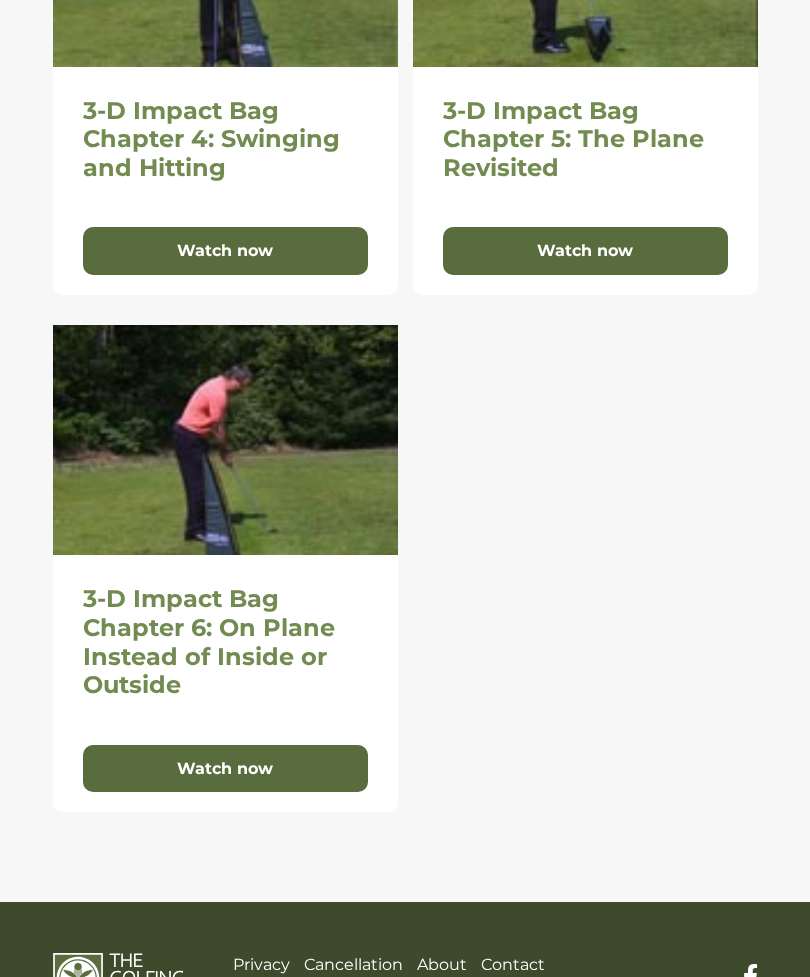 scroll, scrollTop: 1959, scrollLeft: 0, axis: vertical 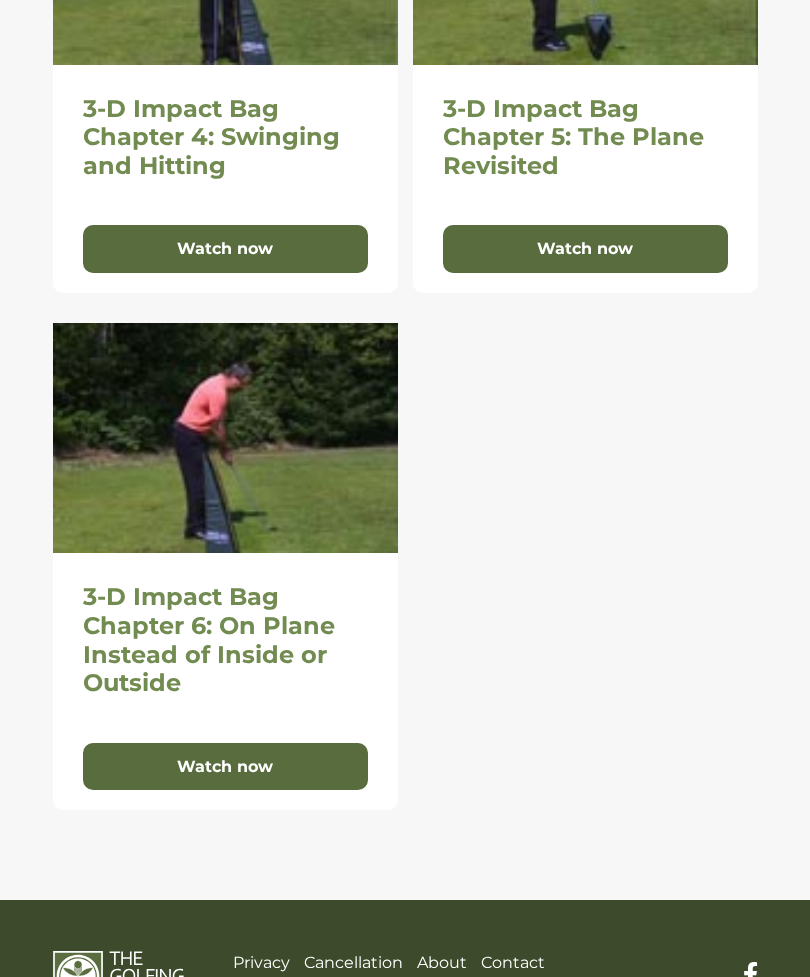 click on "About" at bounding box center (442, 962) 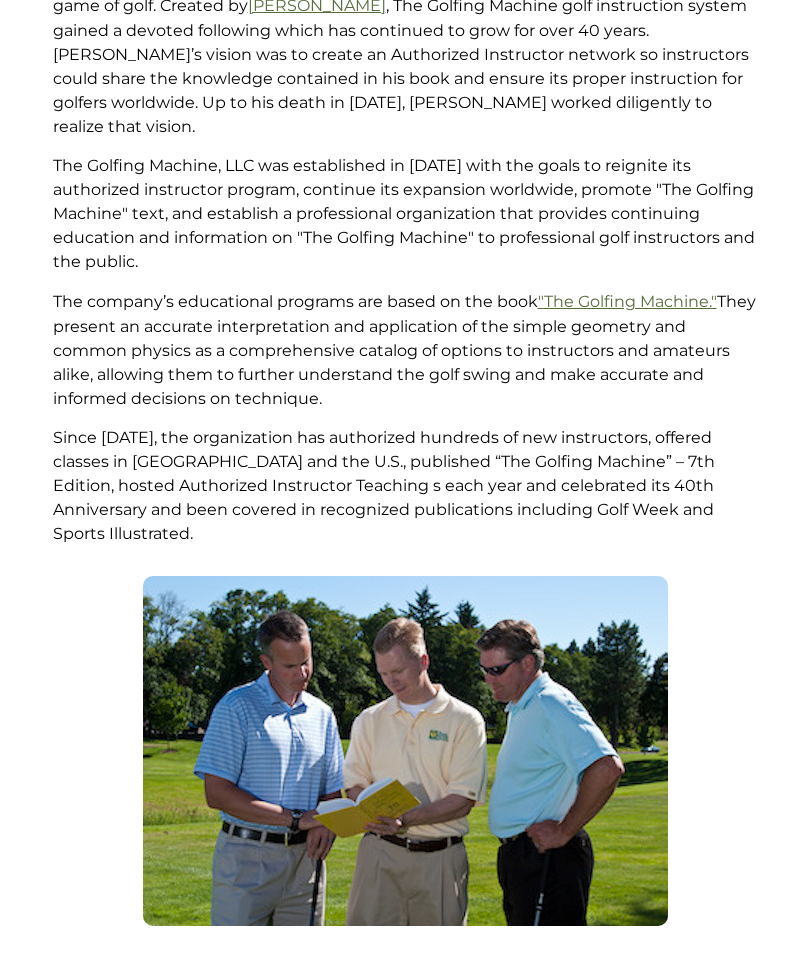scroll, scrollTop: 417, scrollLeft: 0, axis: vertical 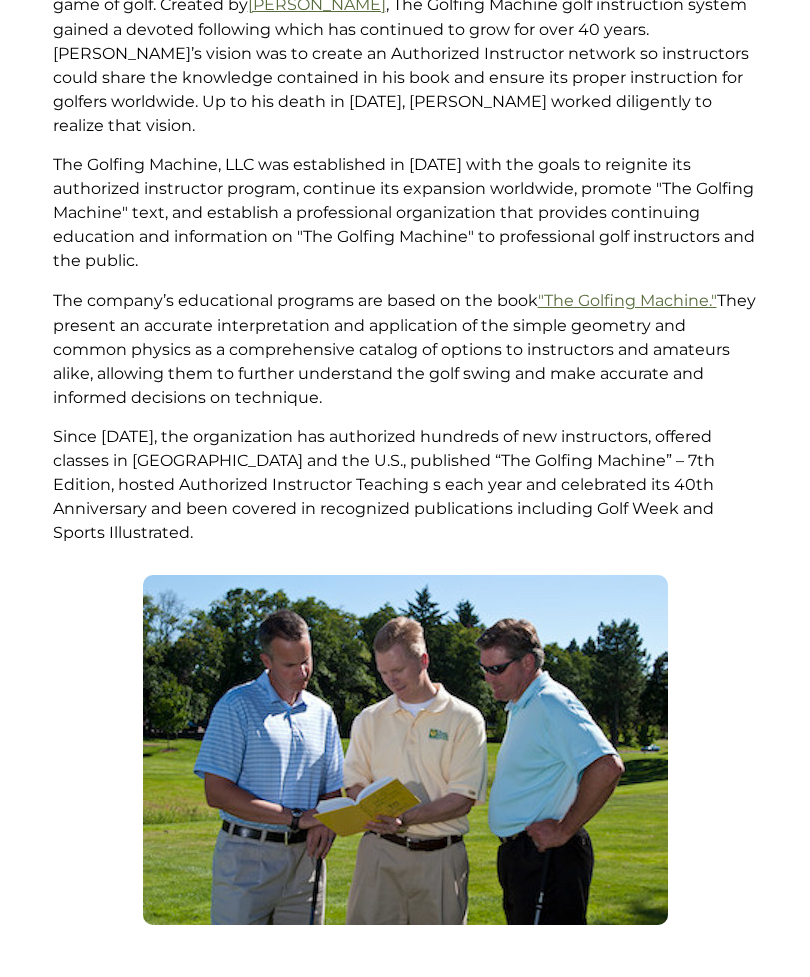 click on "Privacy
Cancellation
About
Contact
Sitemap" at bounding box center (405, 1062) 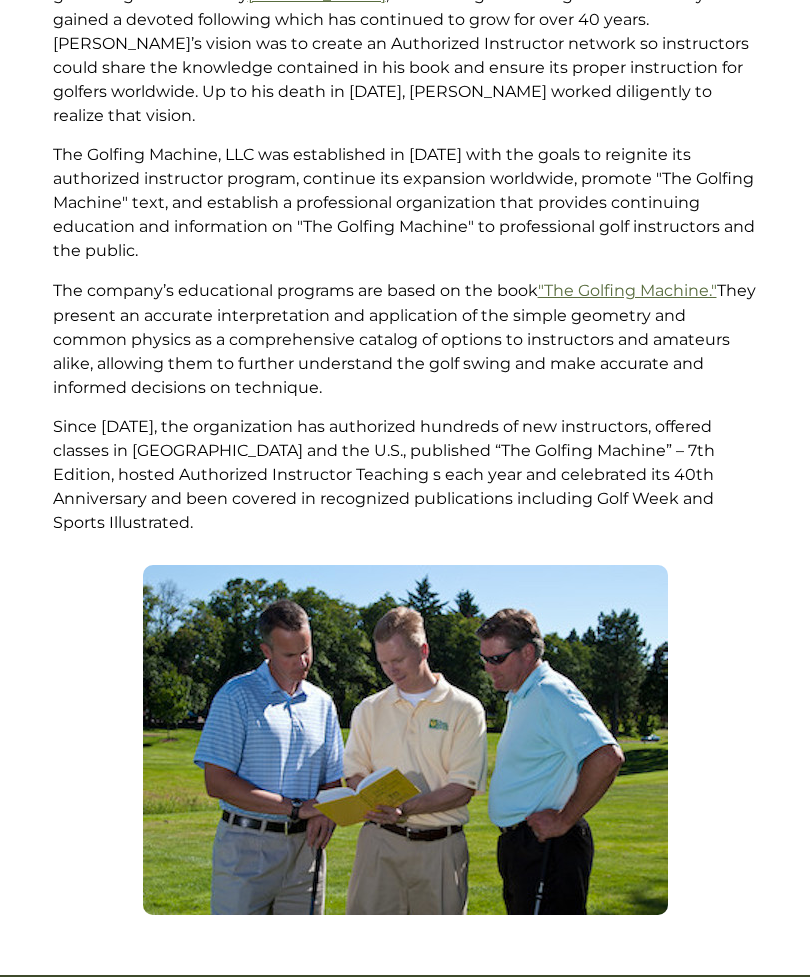scroll, scrollTop: 466, scrollLeft: 0, axis: vertical 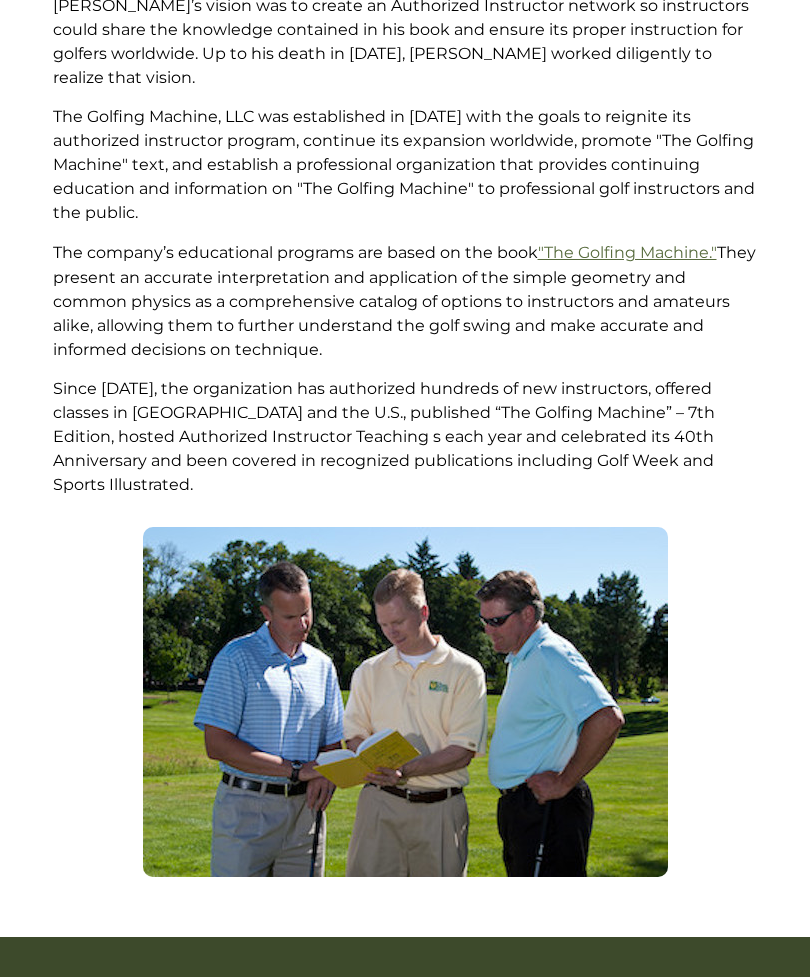 click on "Cancellation" at bounding box center [353, 999] 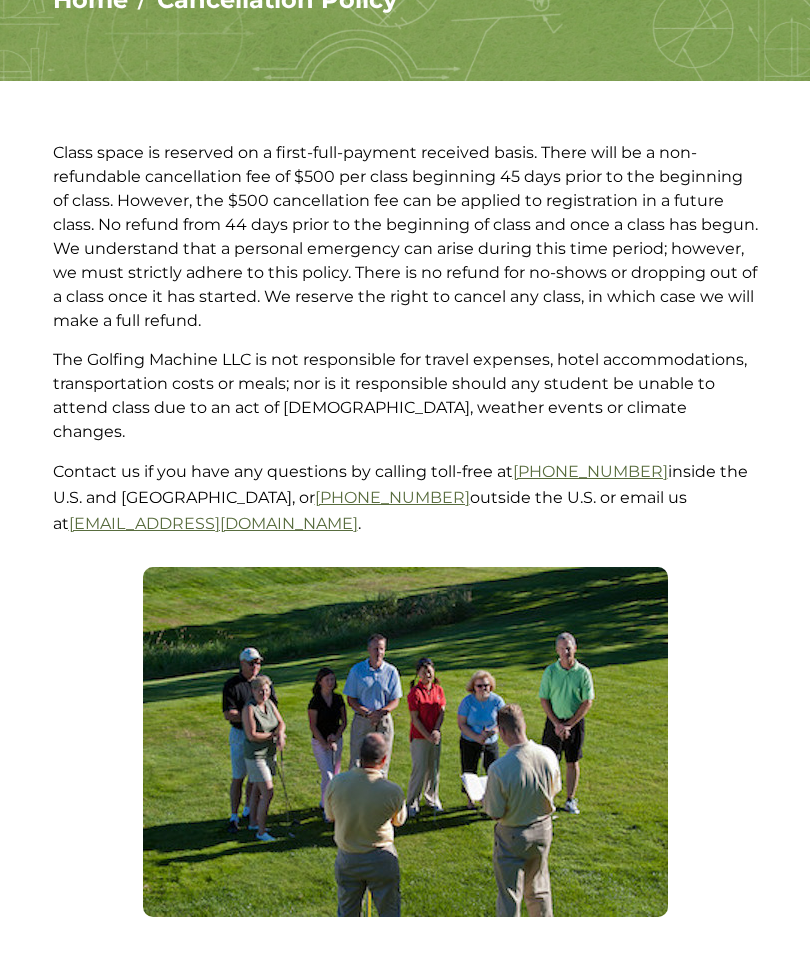 scroll, scrollTop: 0, scrollLeft: 0, axis: both 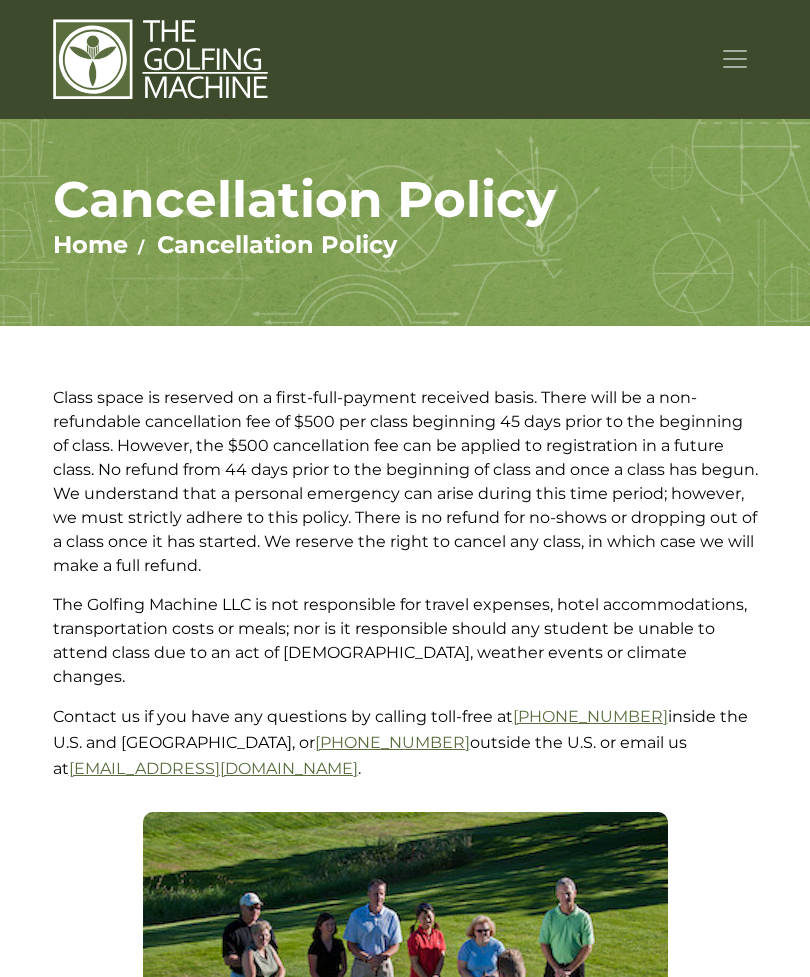 click at bounding box center [735, 59] 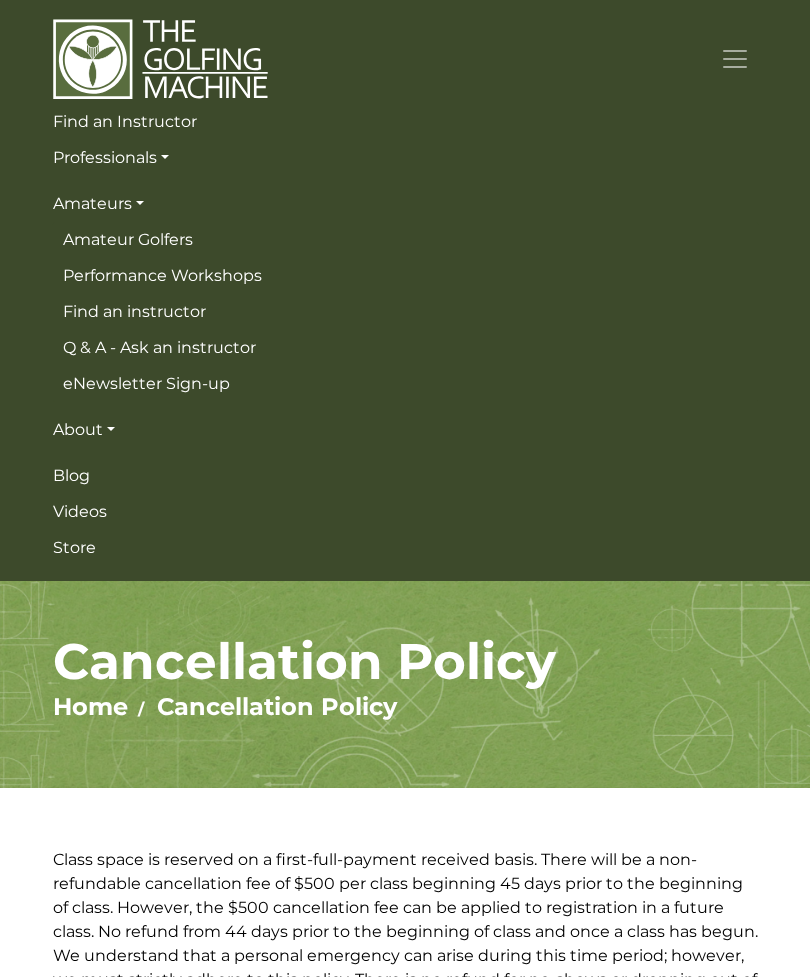 click on "Find an instructor" at bounding box center (134, 311) 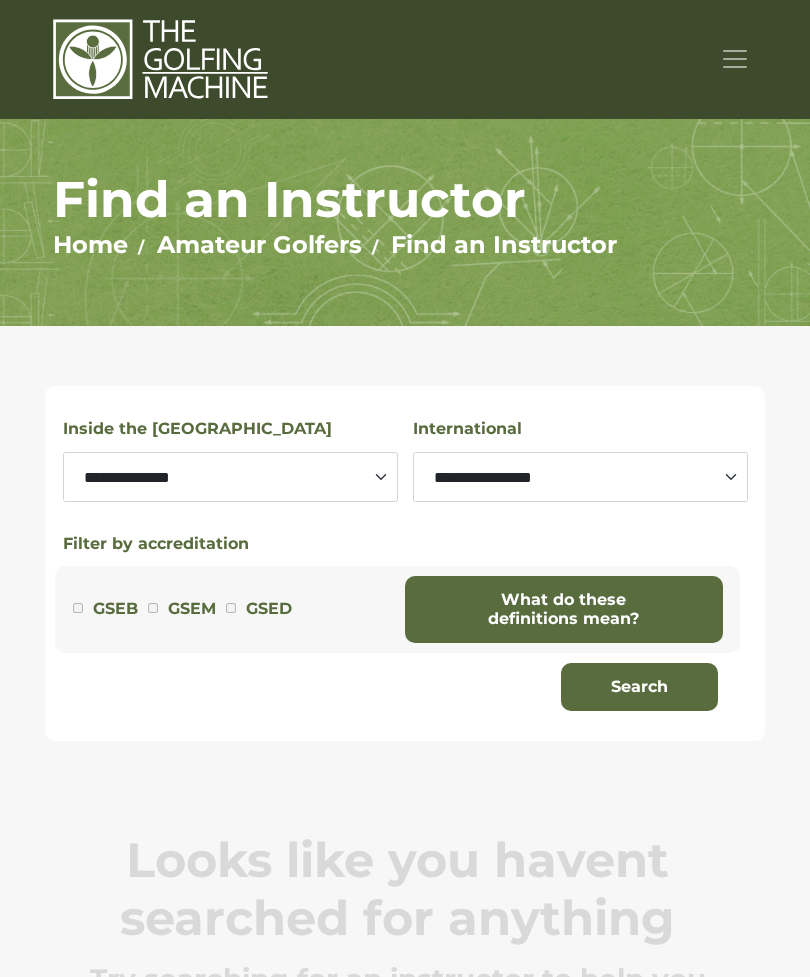 scroll, scrollTop: 0, scrollLeft: 0, axis: both 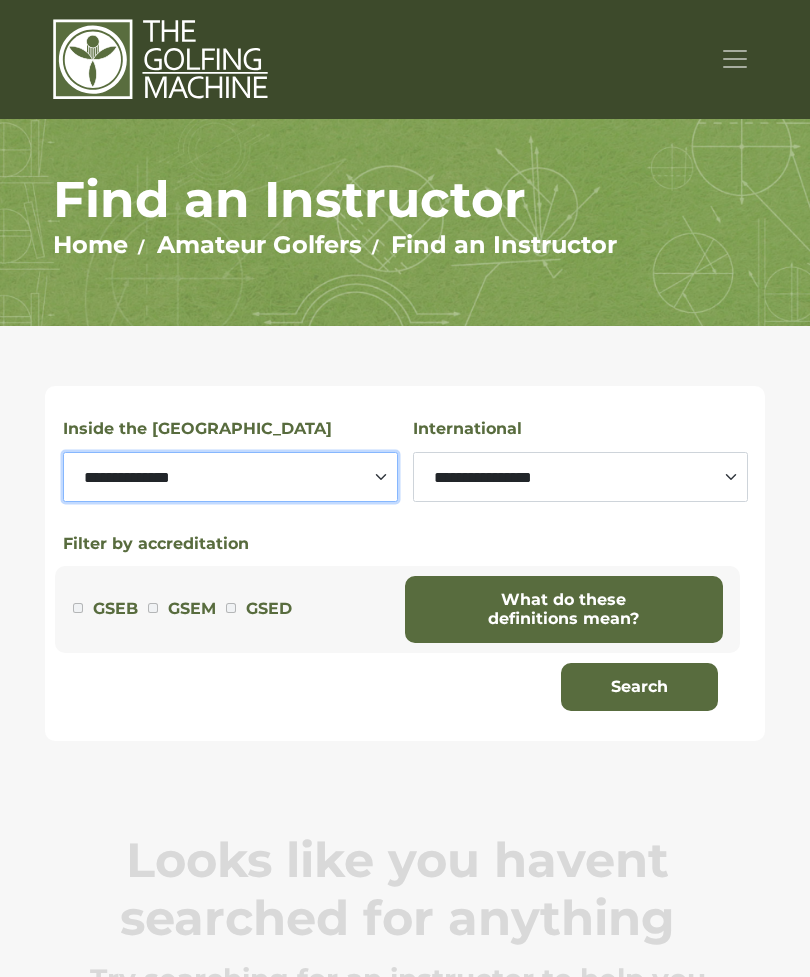 click on "**********" at bounding box center (230, 477) 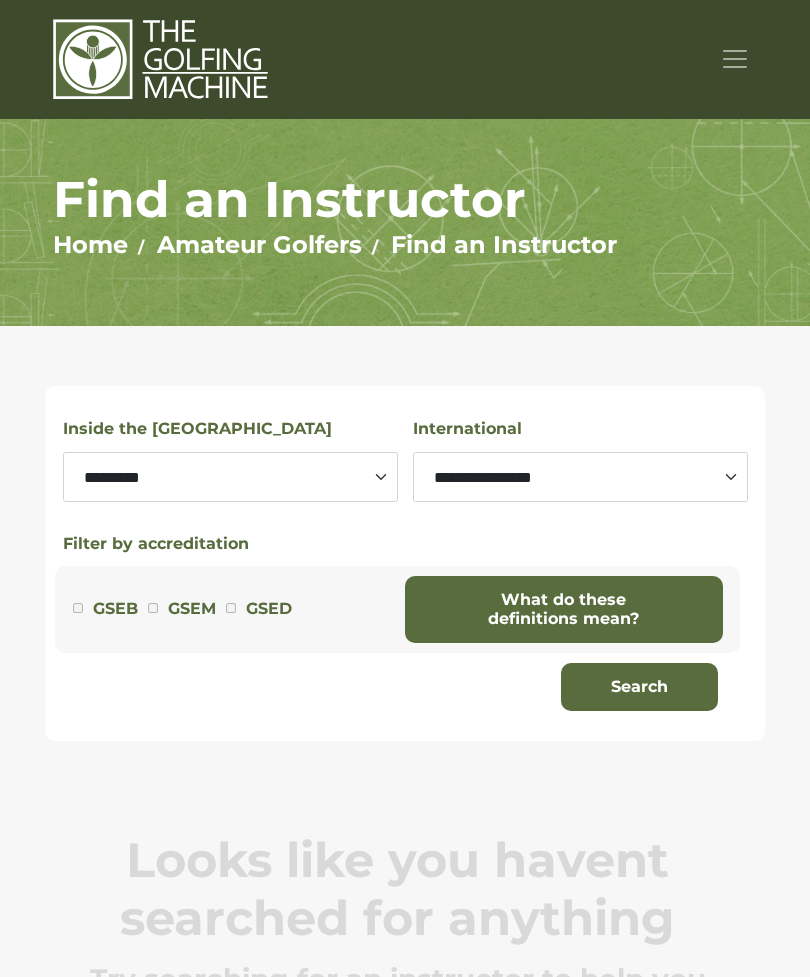 click on "What do these definitions mean?" at bounding box center (564, 609) 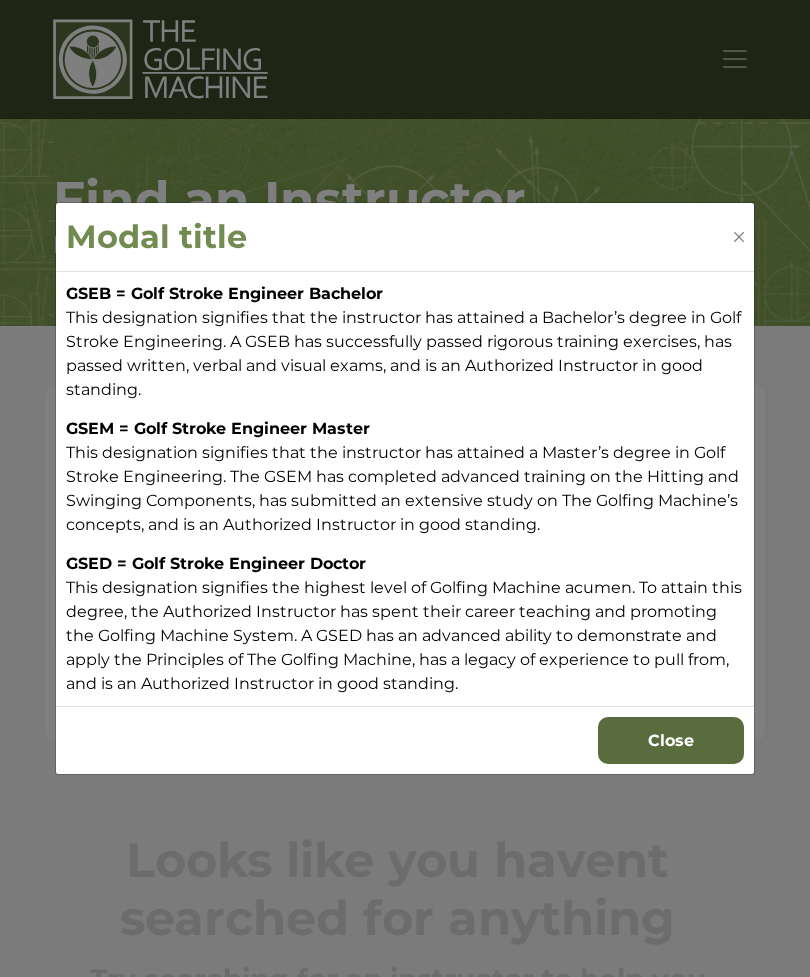 click at bounding box center (739, 237) 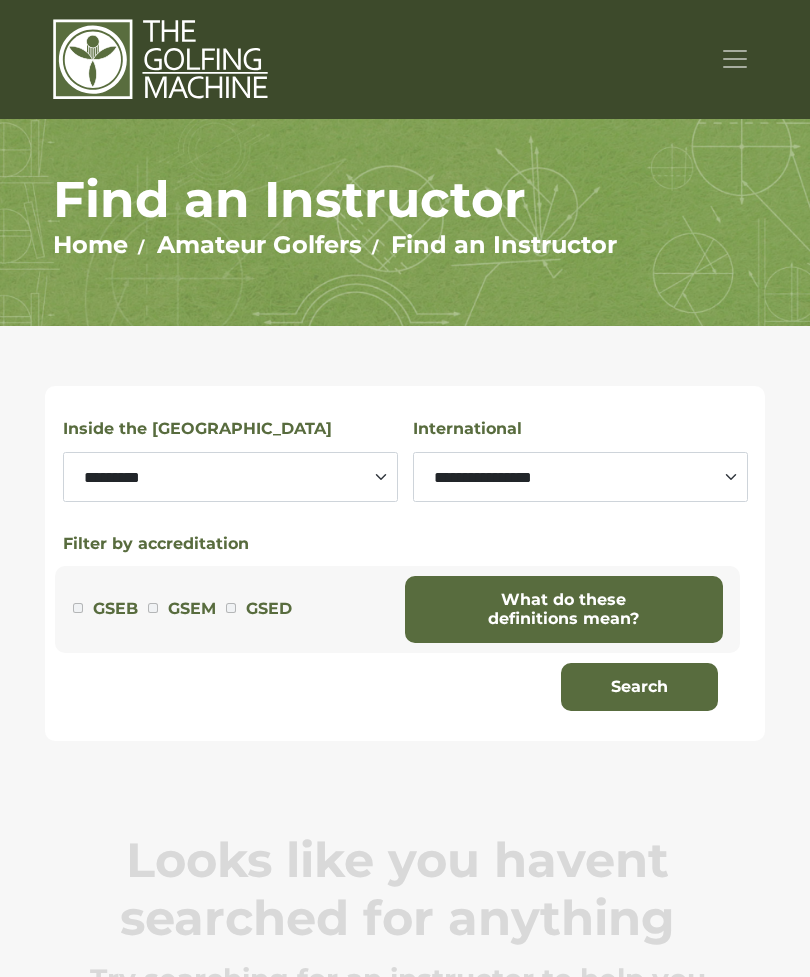 click on "GSEB
GSEM
GSED" at bounding box center (231, 609) 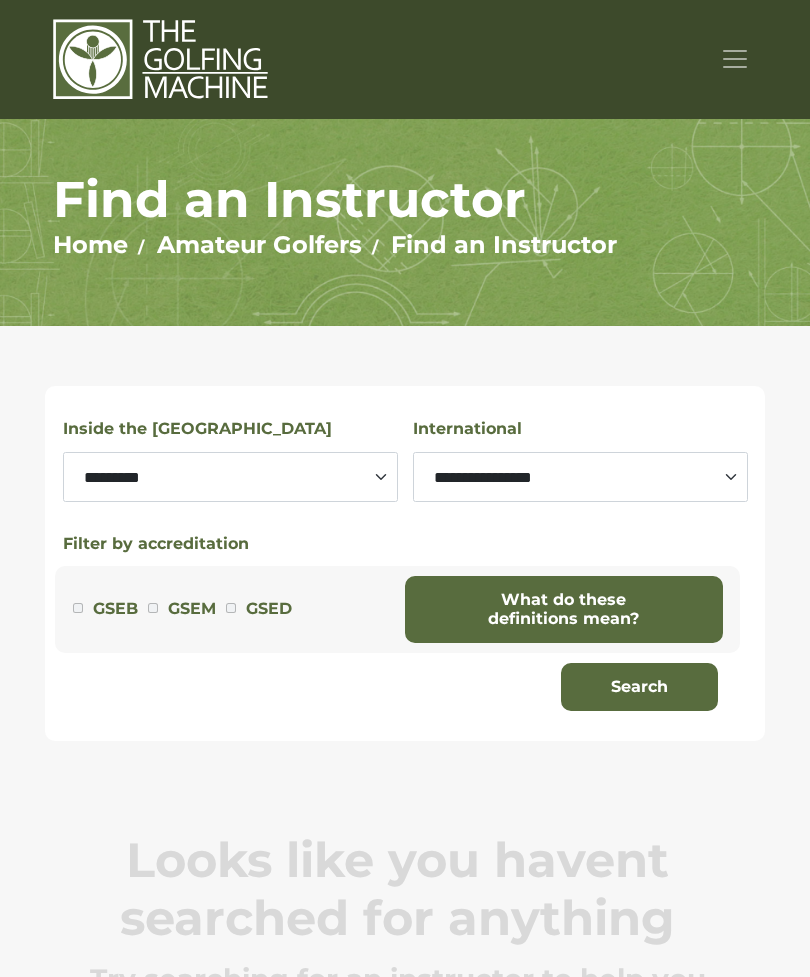 click on "GSEM" at bounding box center [192, 609] 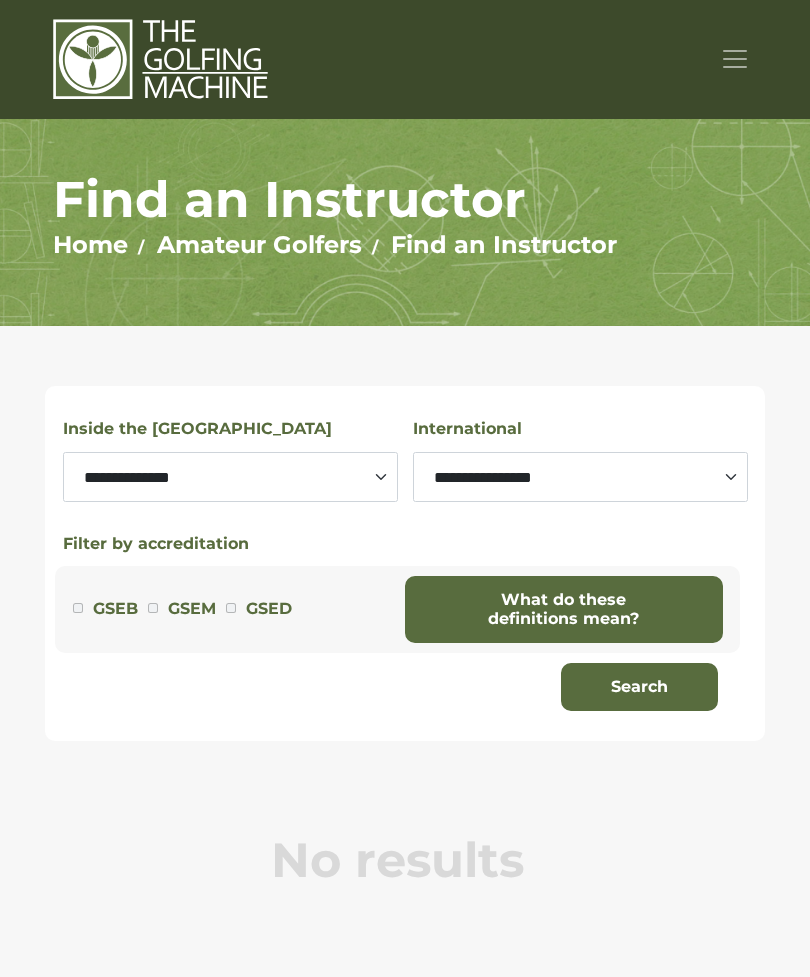 scroll, scrollTop: 0, scrollLeft: 0, axis: both 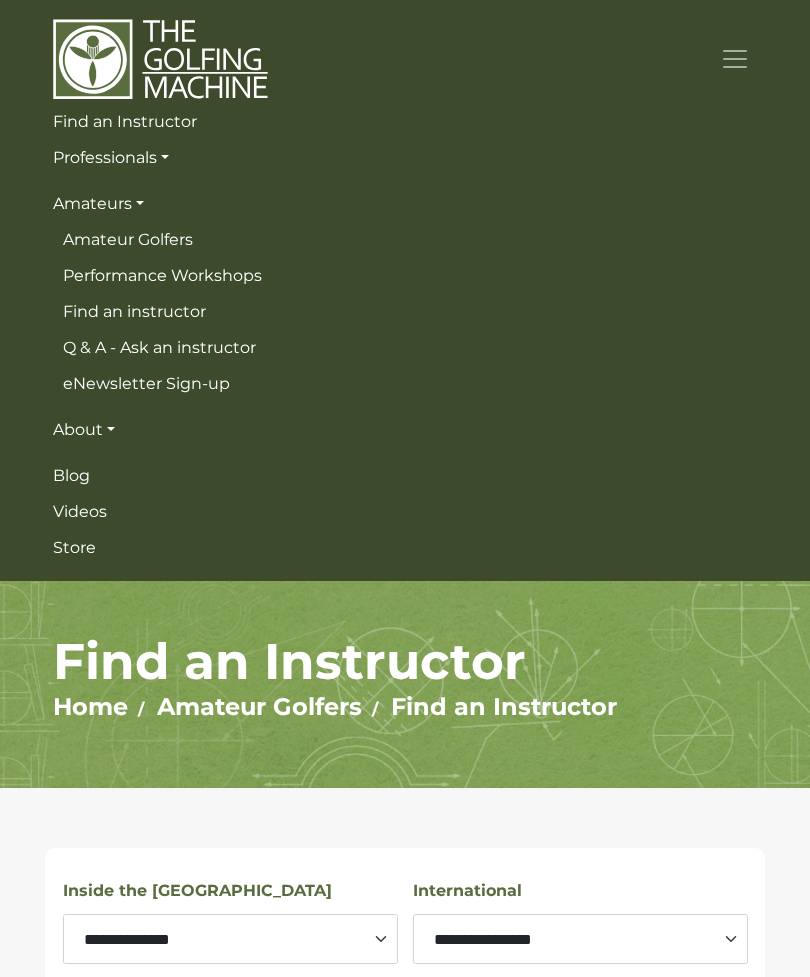 click on "Performance Workshops" at bounding box center [162, 275] 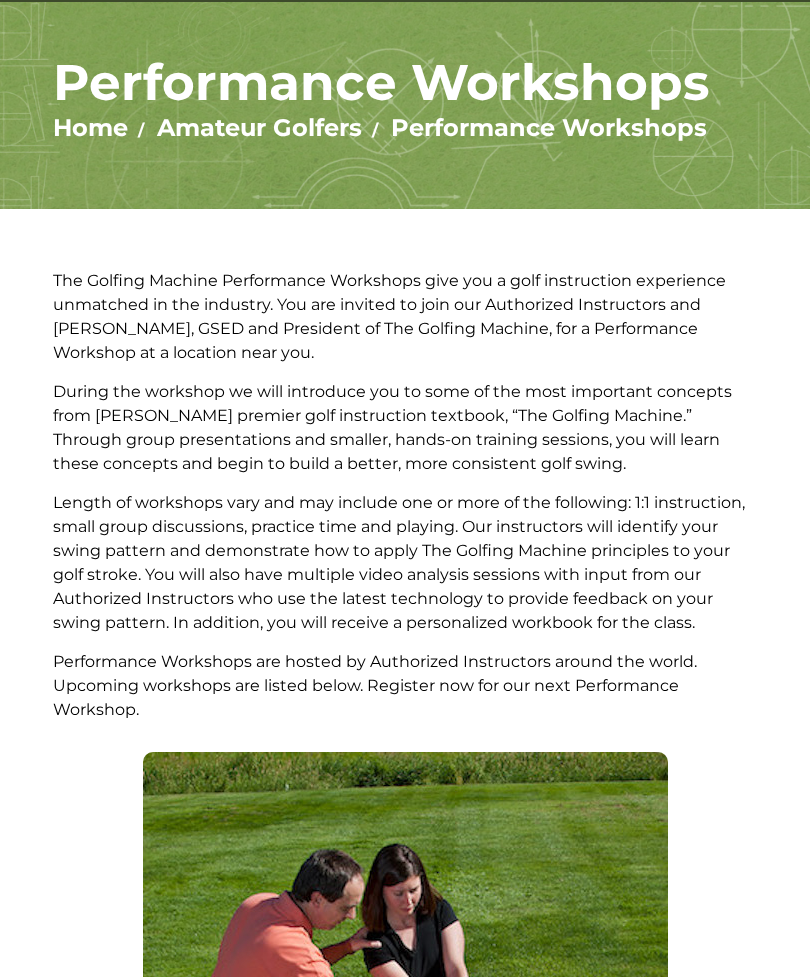 scroll, scrollTop: 0, scrollLeft: 0, axis: both 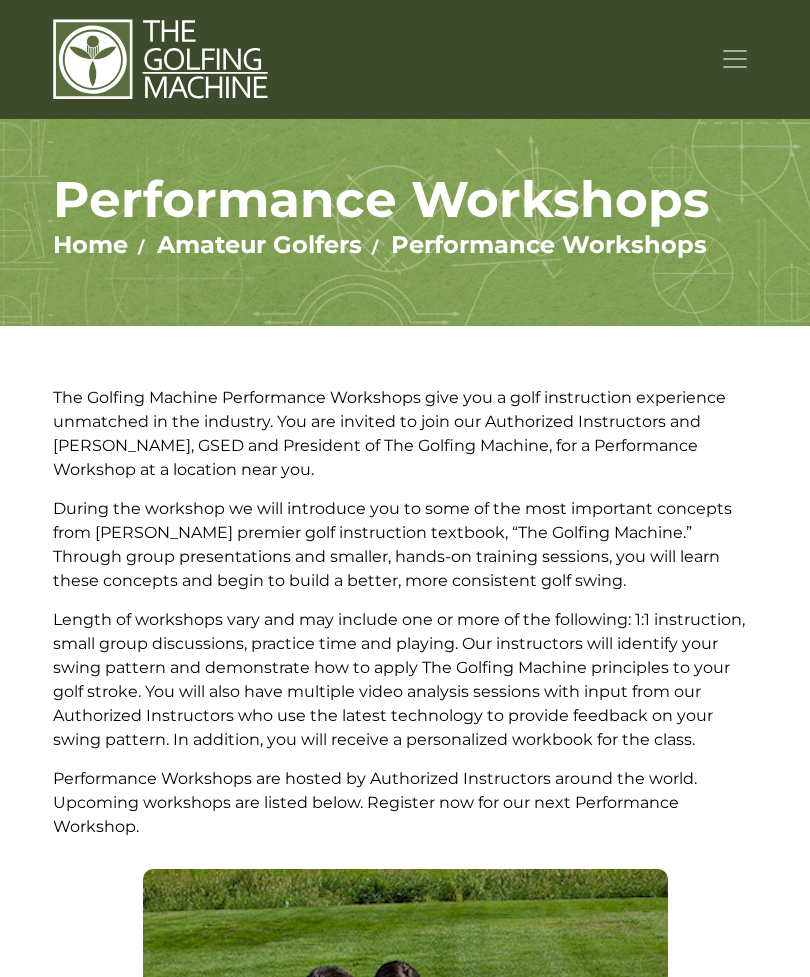 click at bounding box center (735, 59) 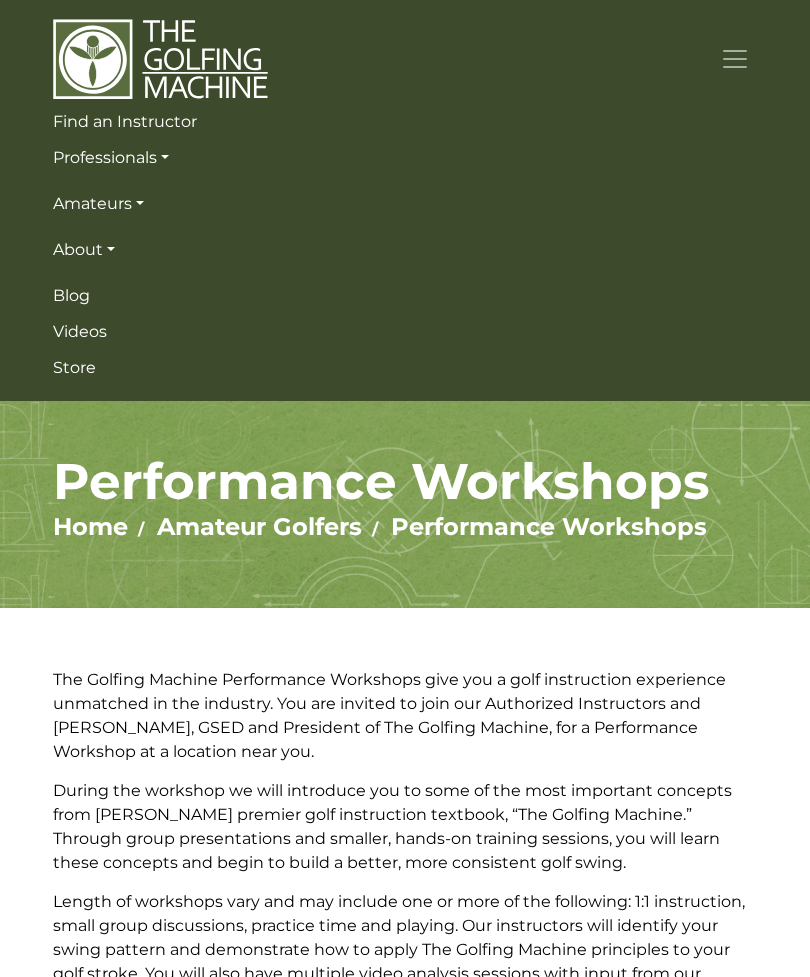 click on "Videos" at bounding box center (405, 332) 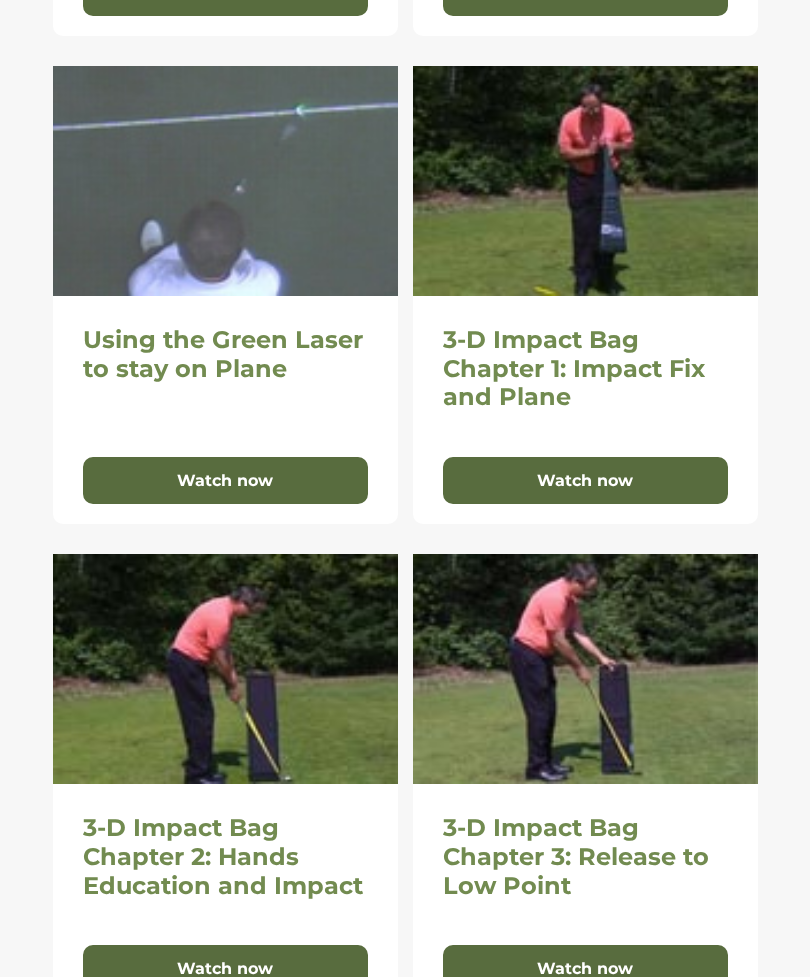 scroll, scrollTop: 751, scrollLeft: 0, axis: vertical 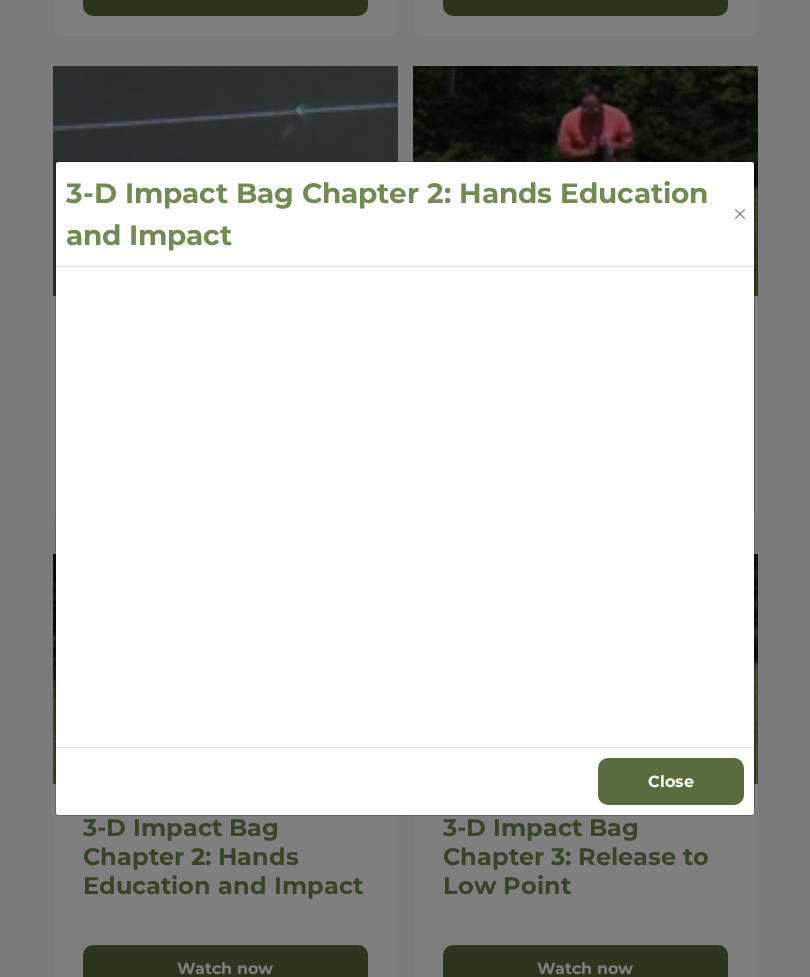 click at bounding box center [740, 214] 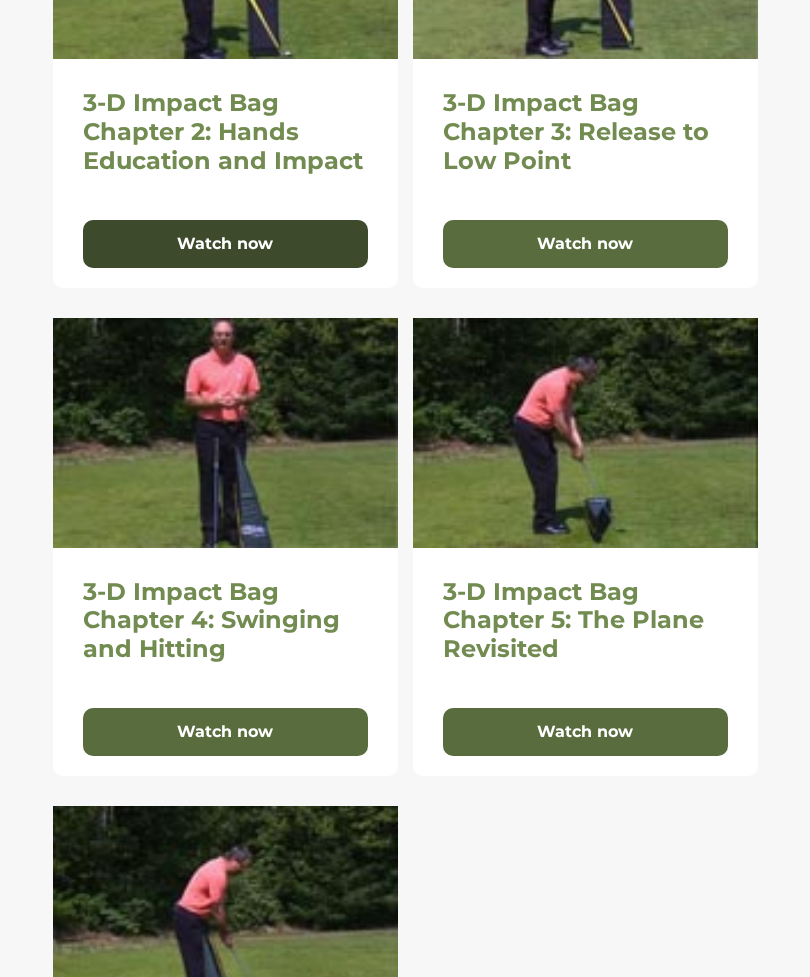 scroll, scrollTop: 1476, scrollLeft: 0, axis: vertical 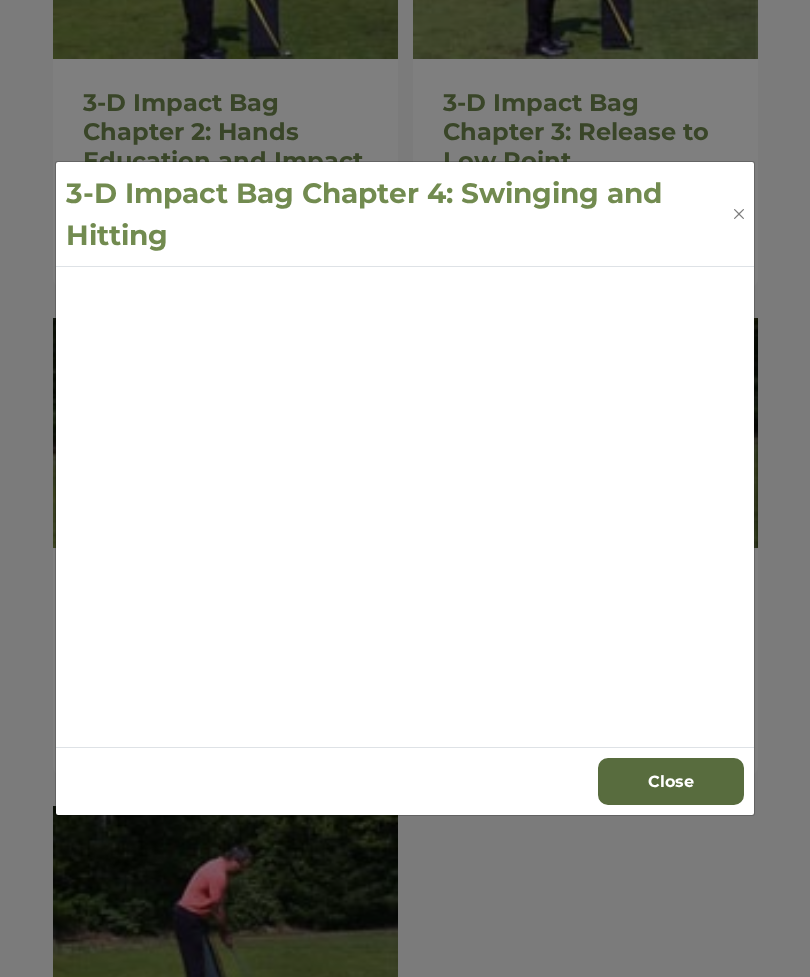 click at bounding box center (739, 214) 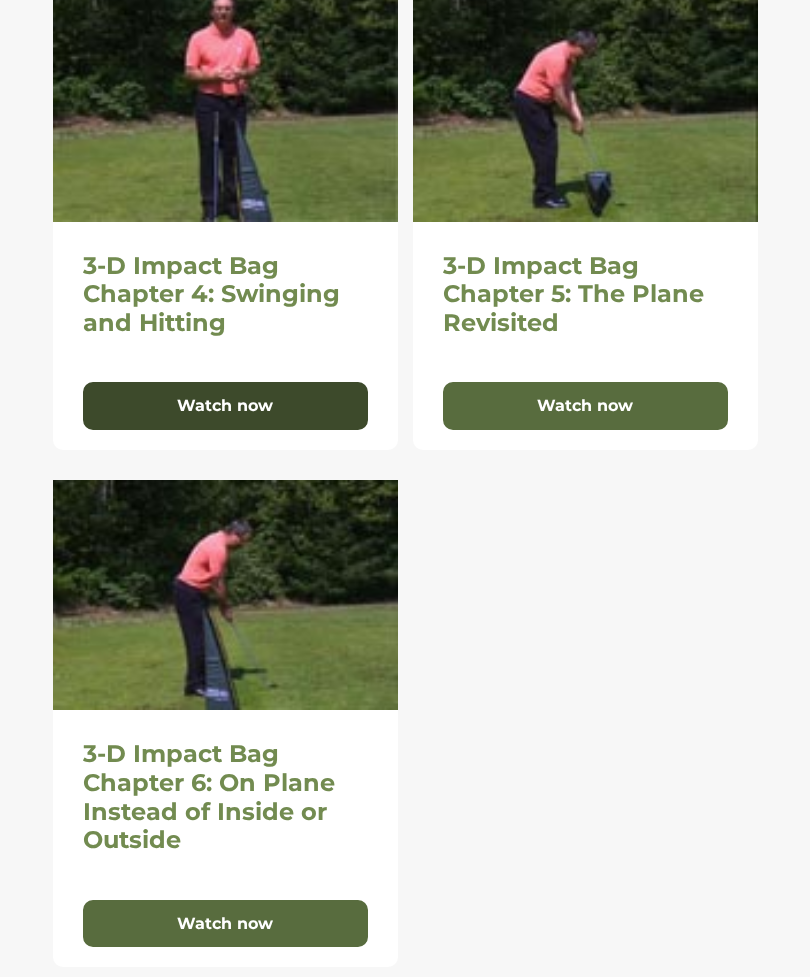 scroll, scrollTop: 1802, scrollLeft: 0, axis: vertical 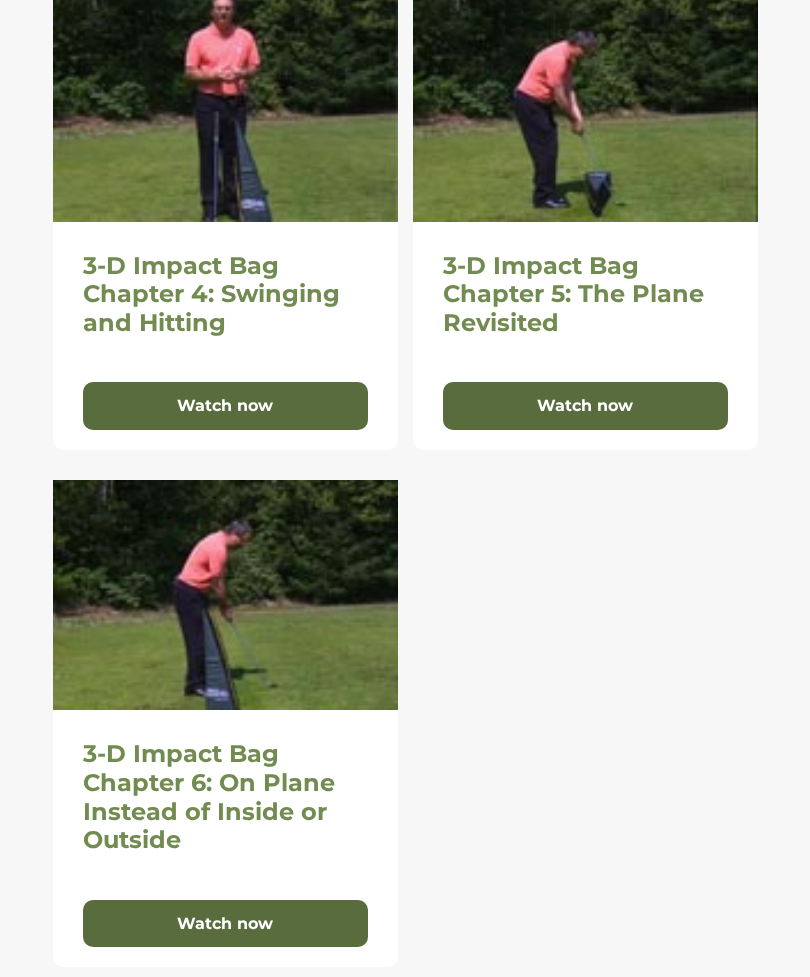 click on "Watch now" at bounding box center (225, 924) 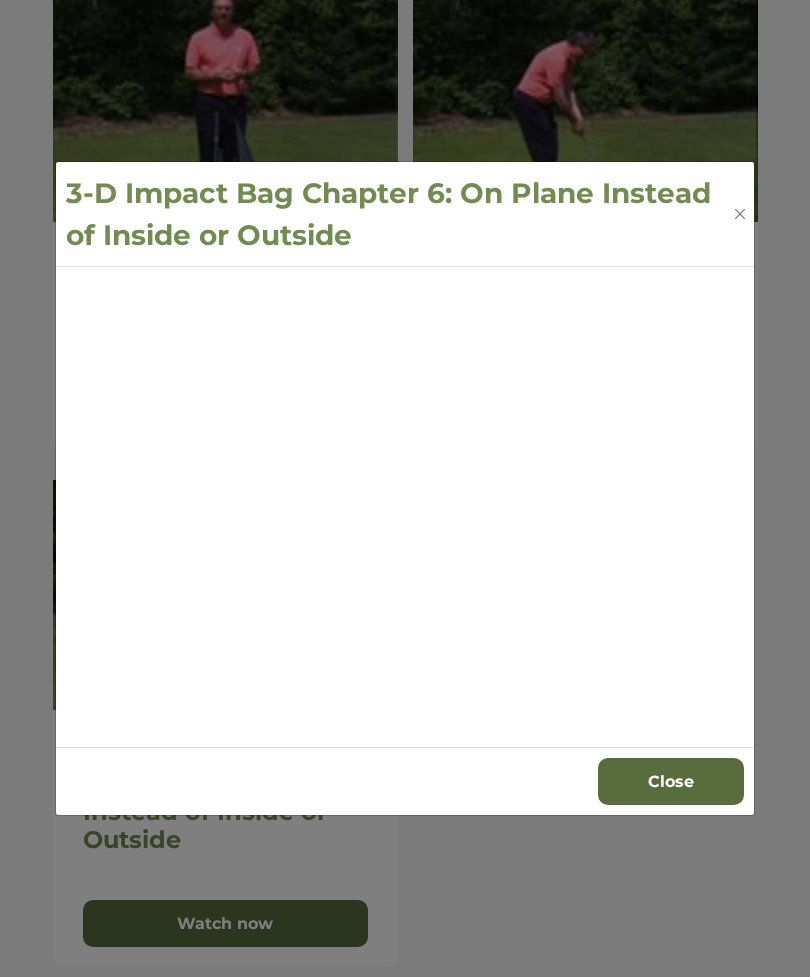 click on "Close" at bounding box center (671, 782) 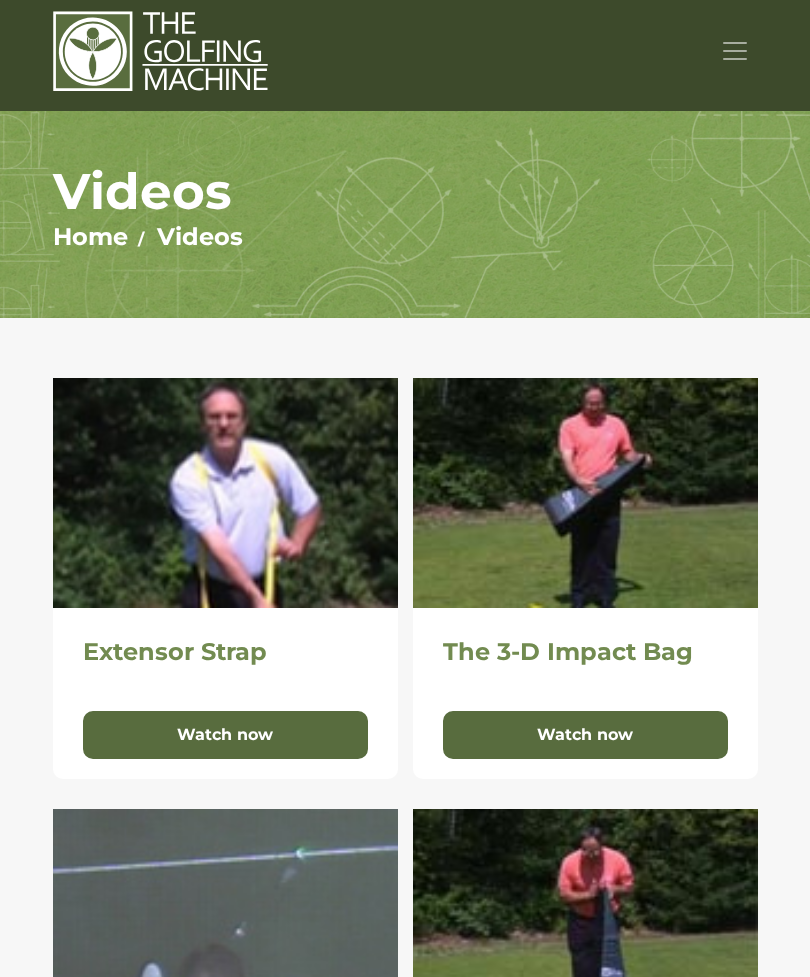 scroll, scrollTop: 0, scrollLeft: 0, axis: both 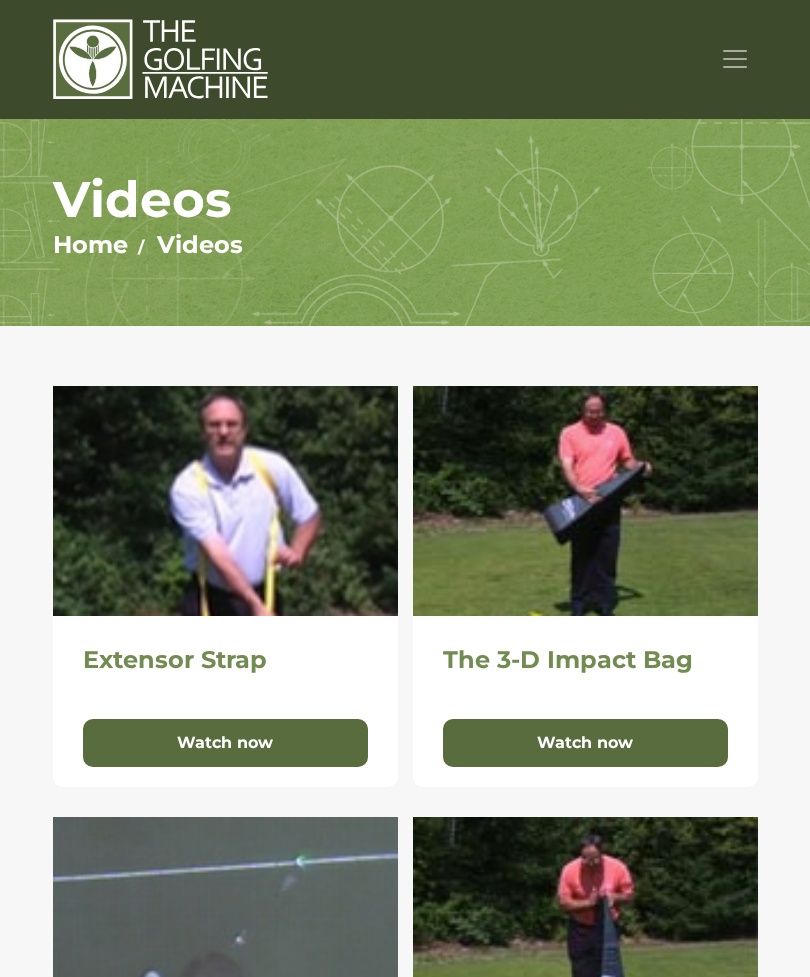 click on "Watch now" at bounding box center (225, 743) 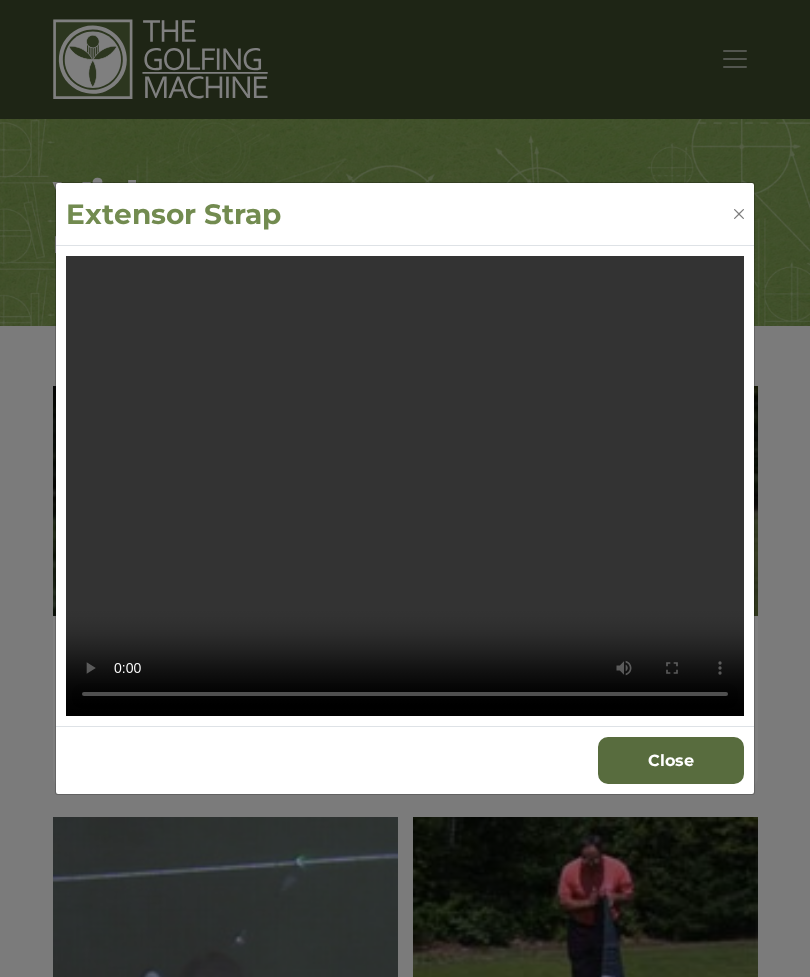 click on "Close" at bounding box center (671, 761) 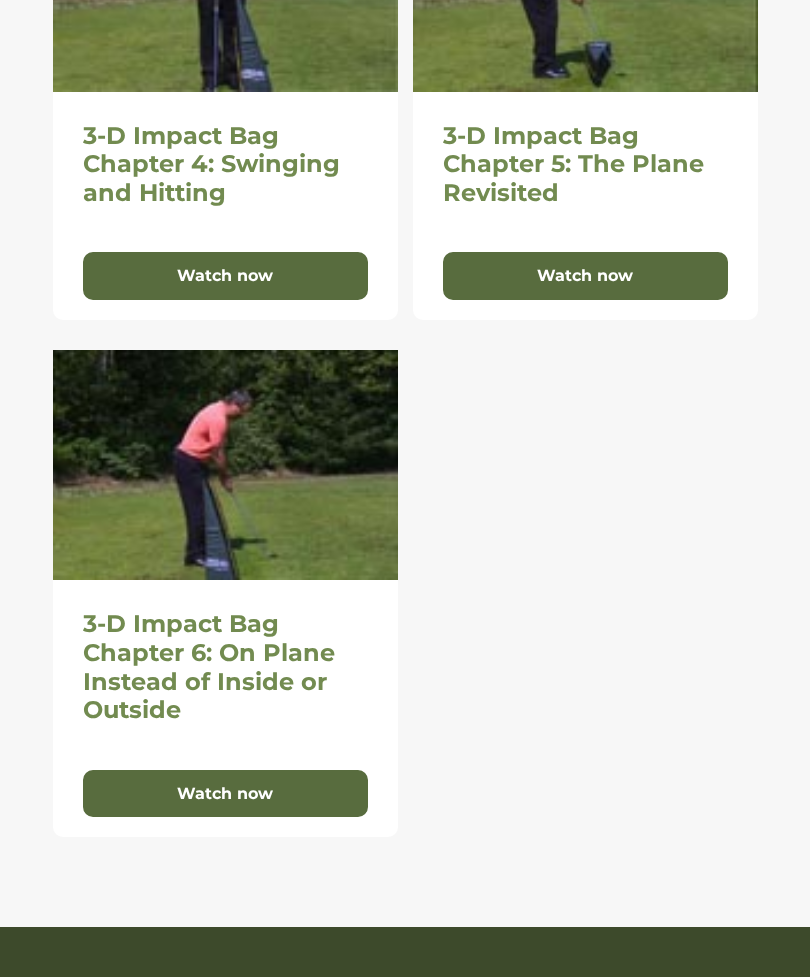 scroll, scrollTop: 1959, scrollLeft: 0, axis: vertical 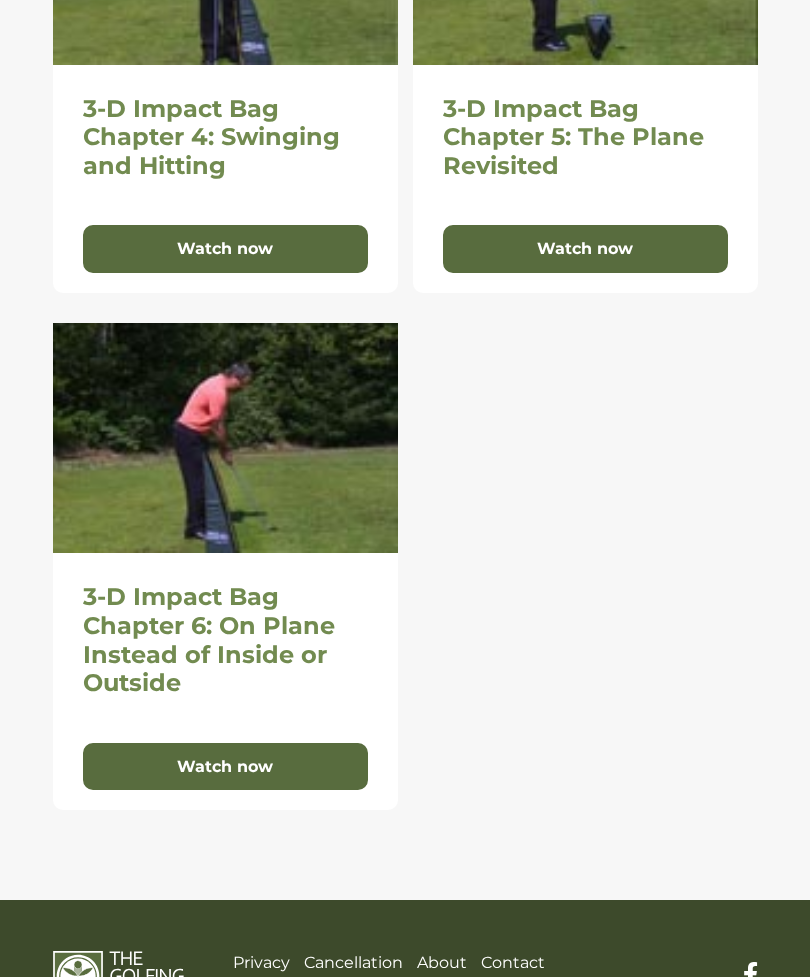 click on "3-D Impact Bag Chapter 6: On Plane Instead of Inside or Outside" at bounding box center (225, 640) 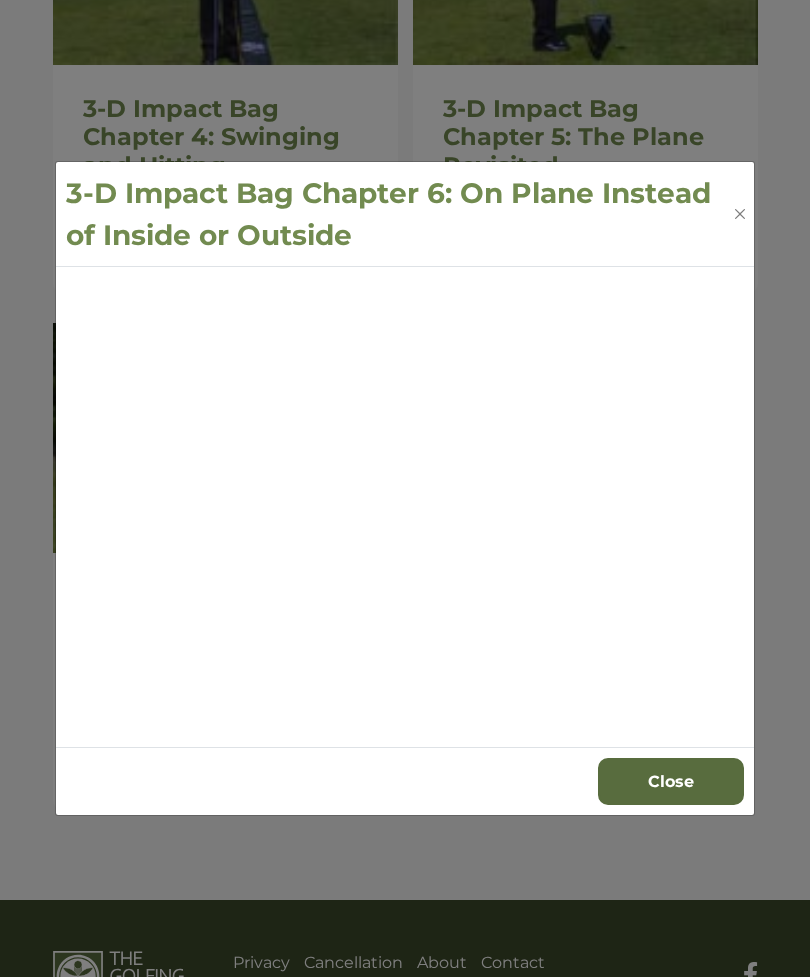 click on "Close" at bounding box center [671, 782] 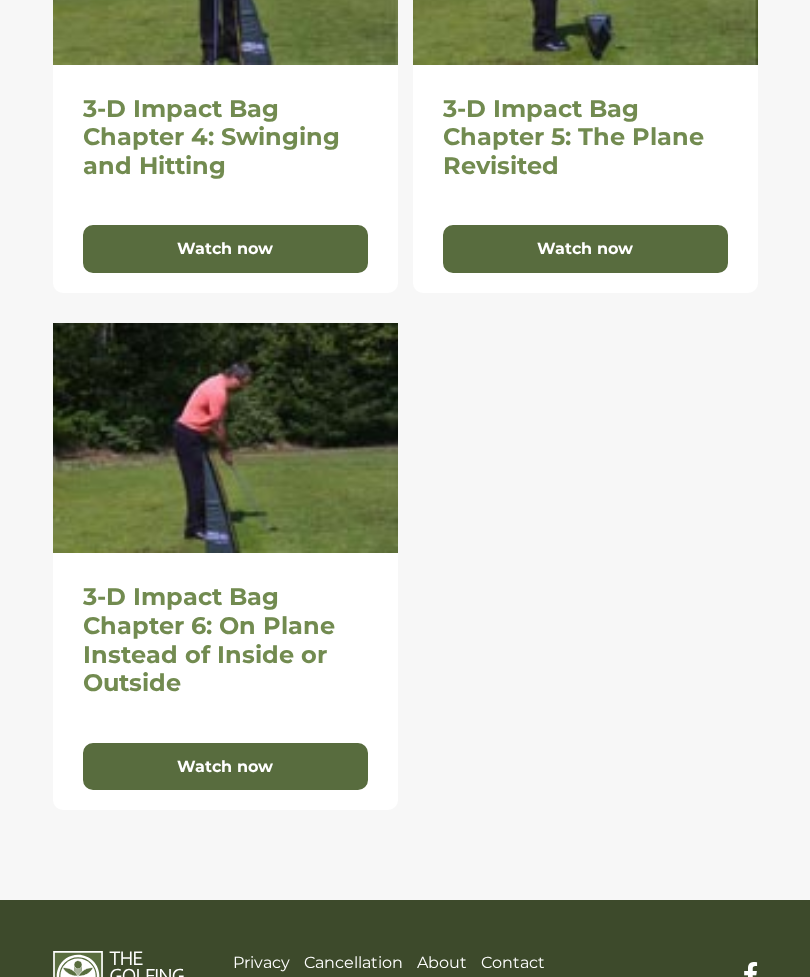 click on "Watch now" at bounding box center [225, 767] 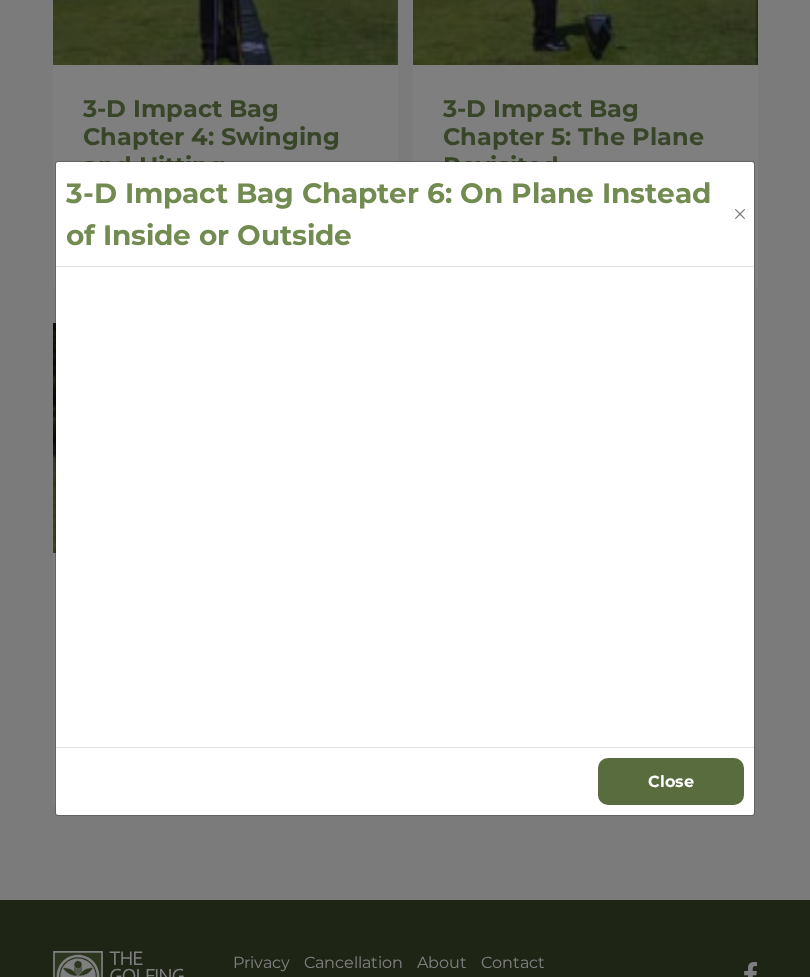 click on "Close" at bounding box center (671, 782) 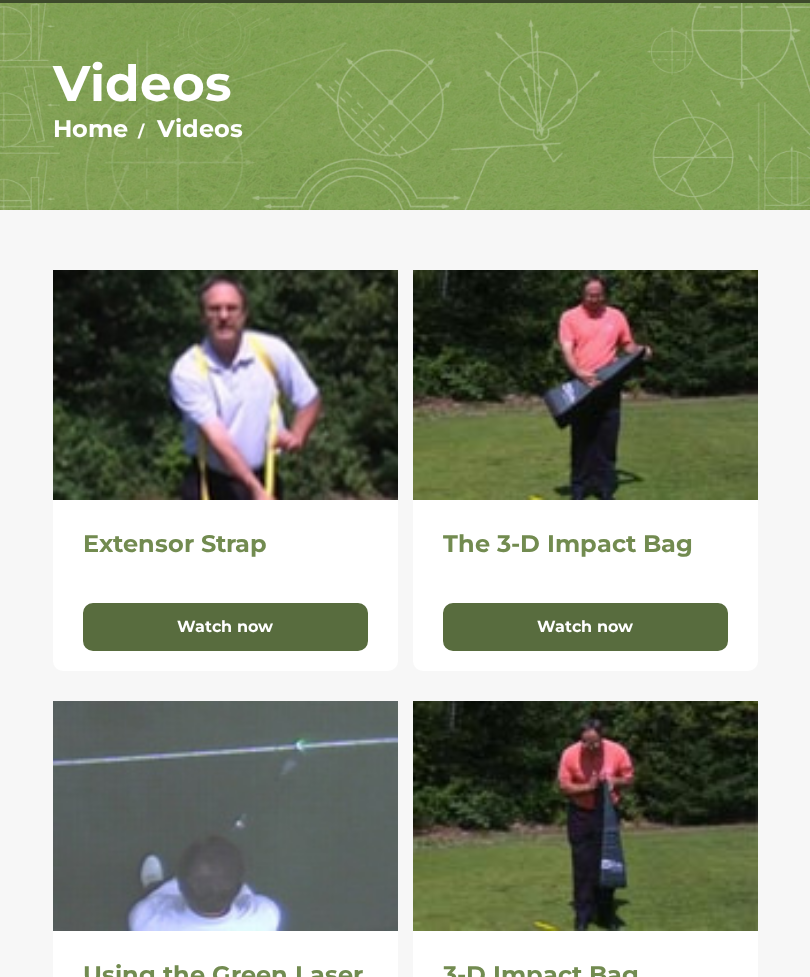scroll, scrollTop: 94, scrollLeft: 0, axis: vertical 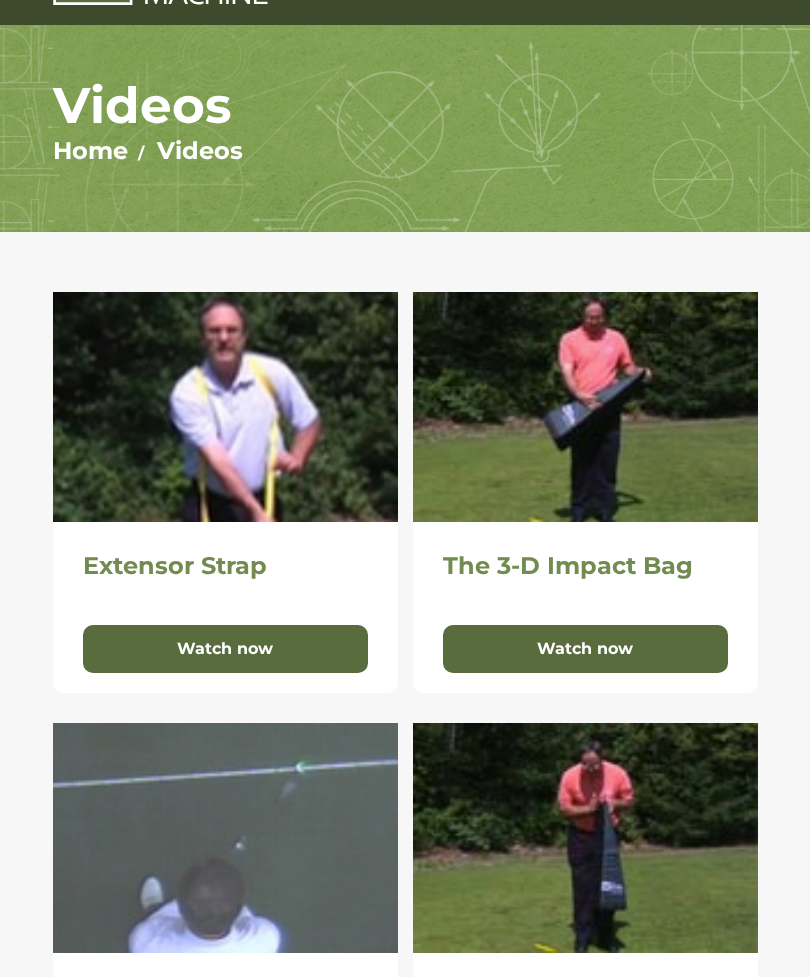 click on "Watch now" at bounding box center [225, 649] 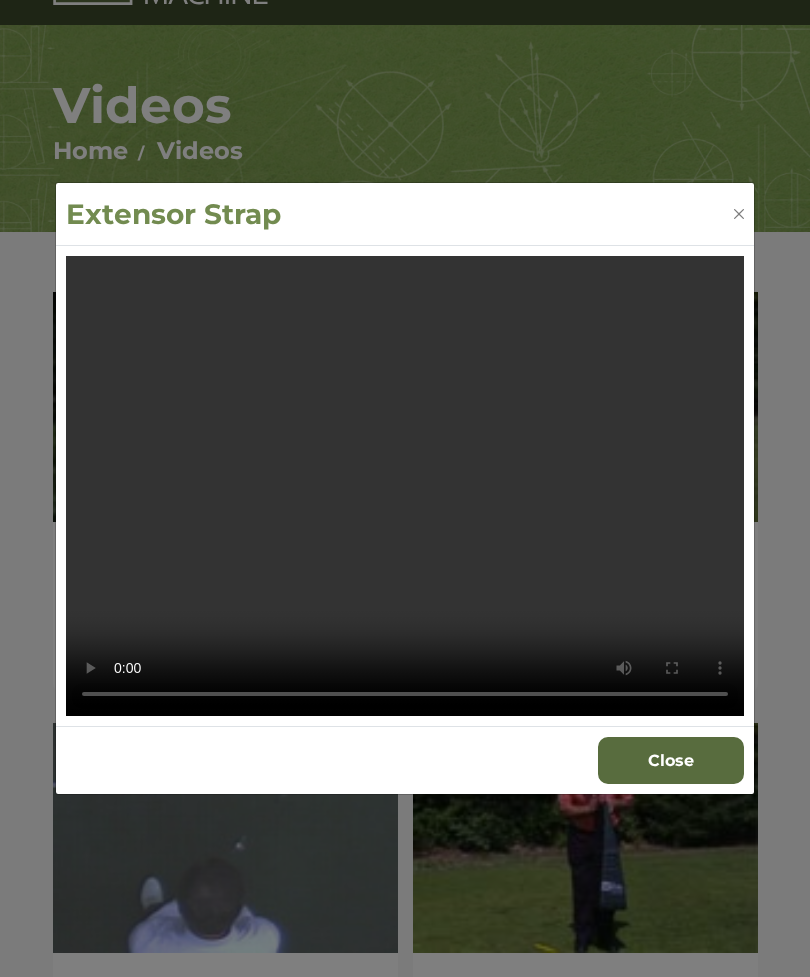 click on "Your browser does not support the video tag." at bounding box center (405, 486) 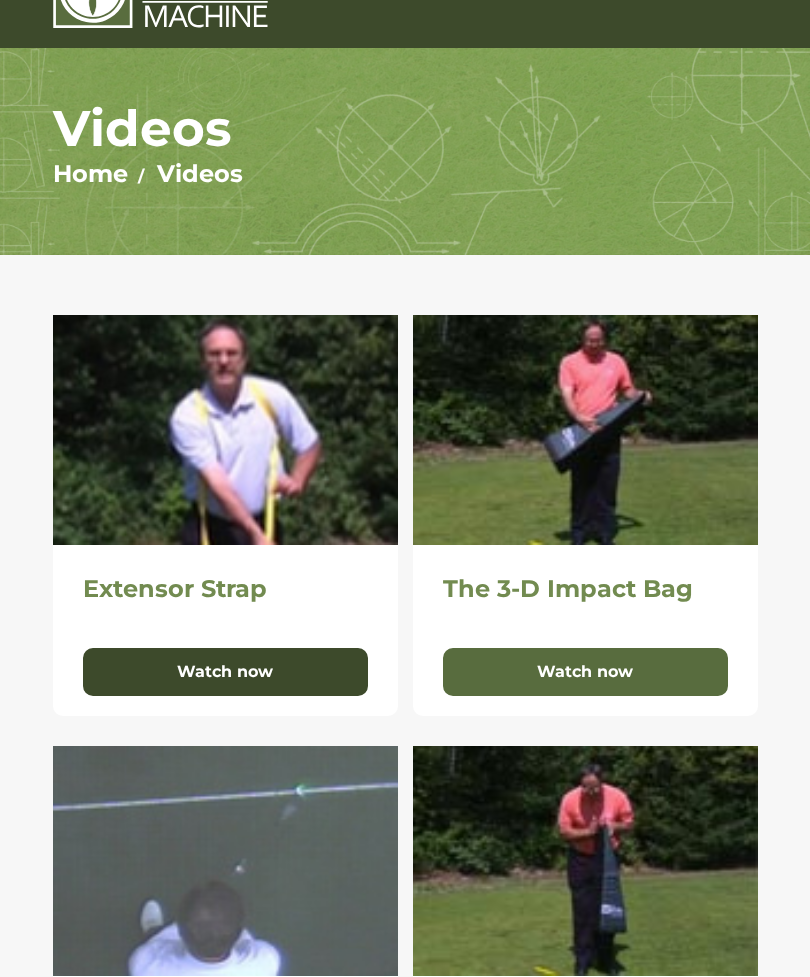 scroll, scrollTop: 0, scrollLeft: 0, axis: both 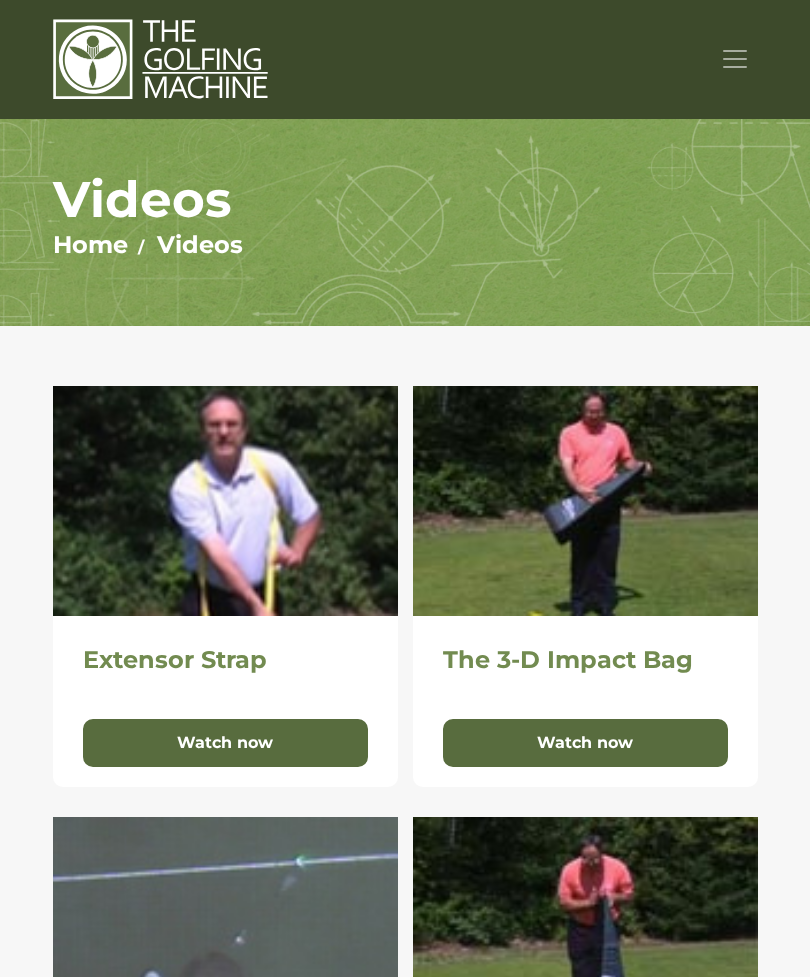 click at bounding box center [735, 59] 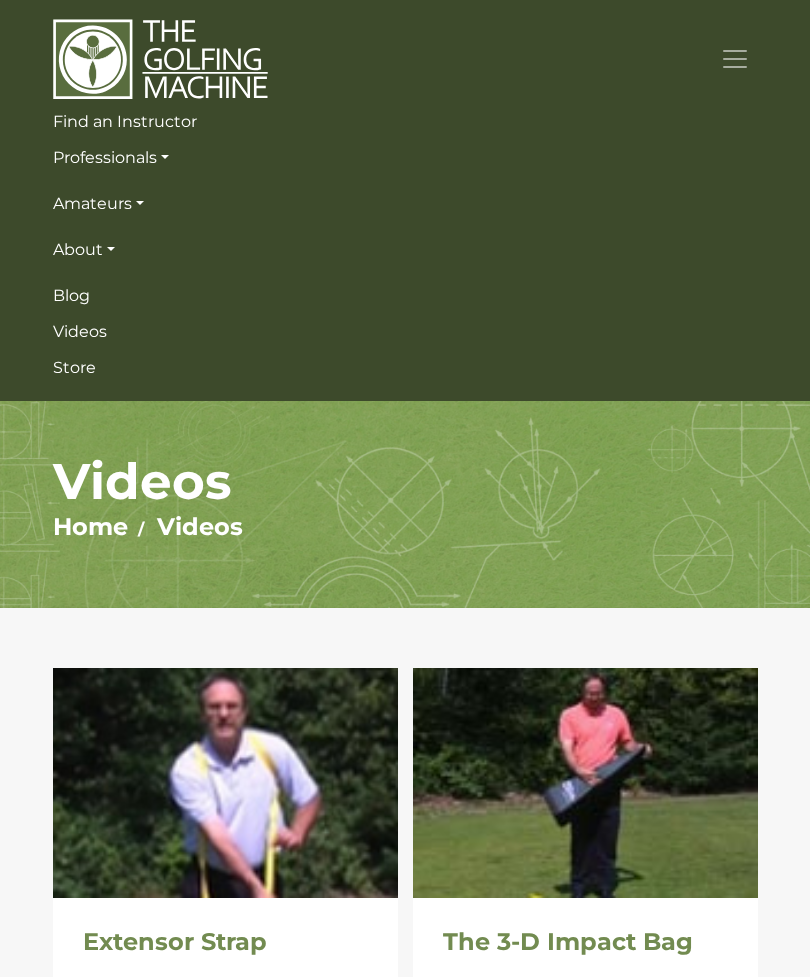 click on "Store" at bounding box center (405, 368) 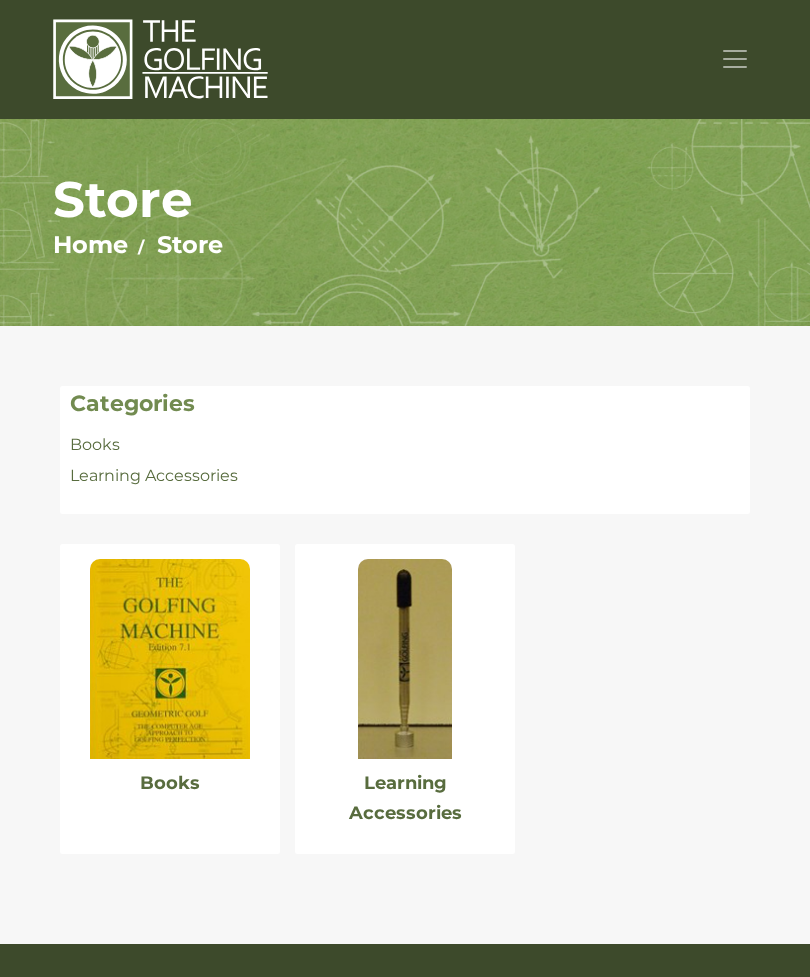 scroll, scrollTop: 0, scrollLeft: 0, axis: both 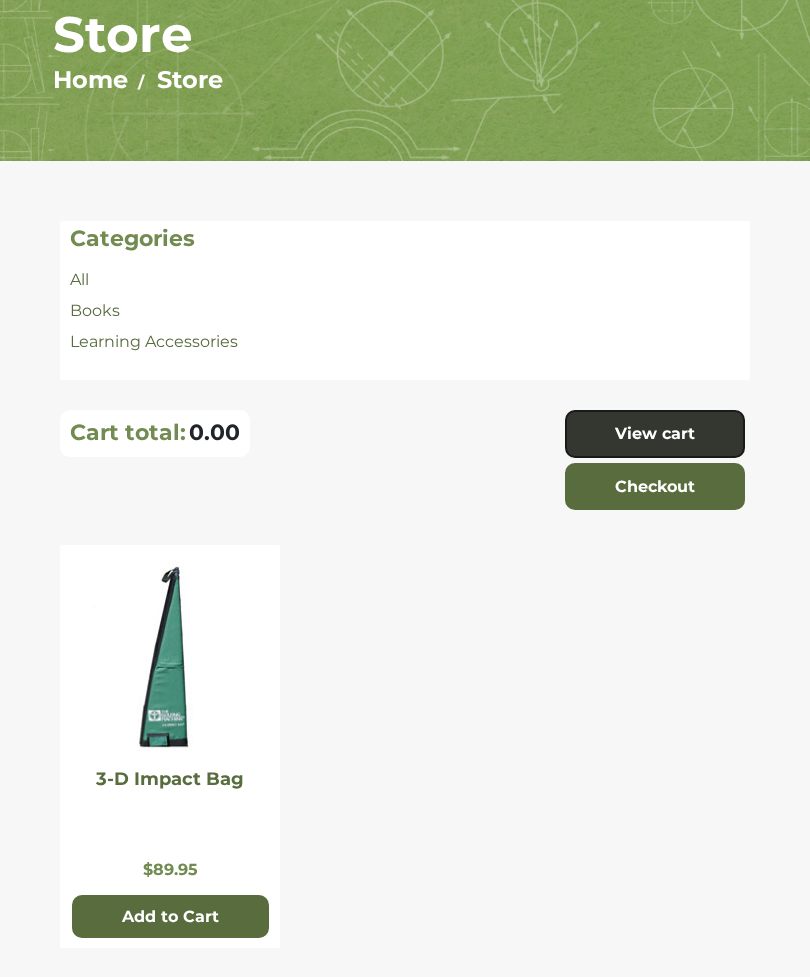 click on "Categories" at bounding box center (405, 244) 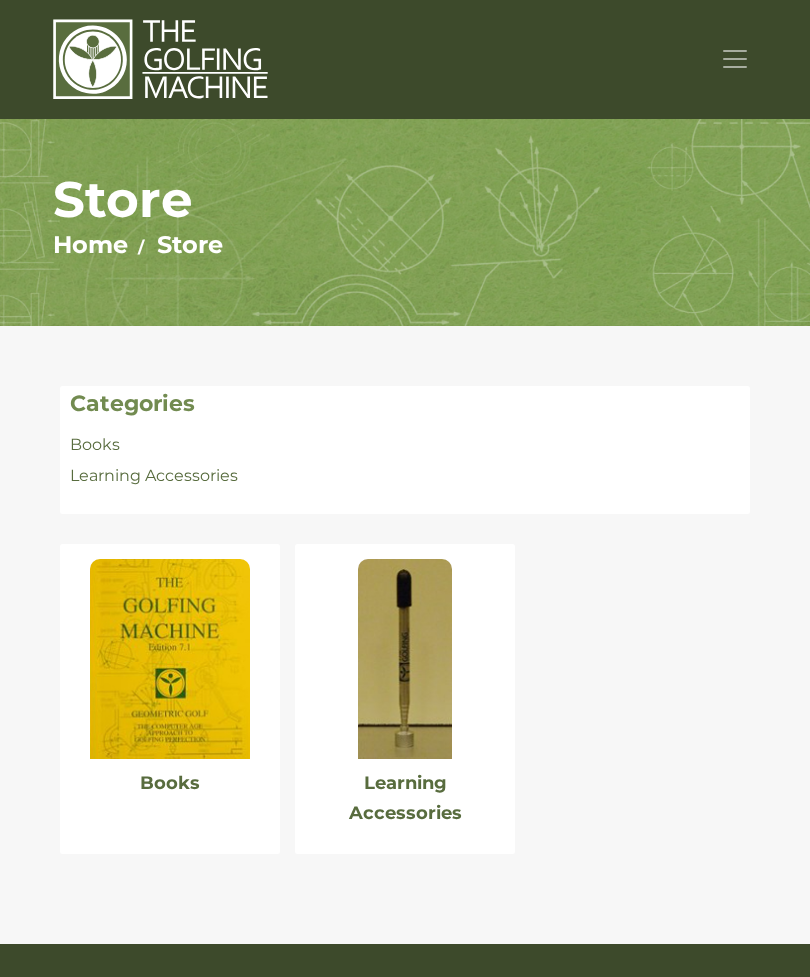 scroll, scrollTop: 0, scrollLeft: 0, axis: both 